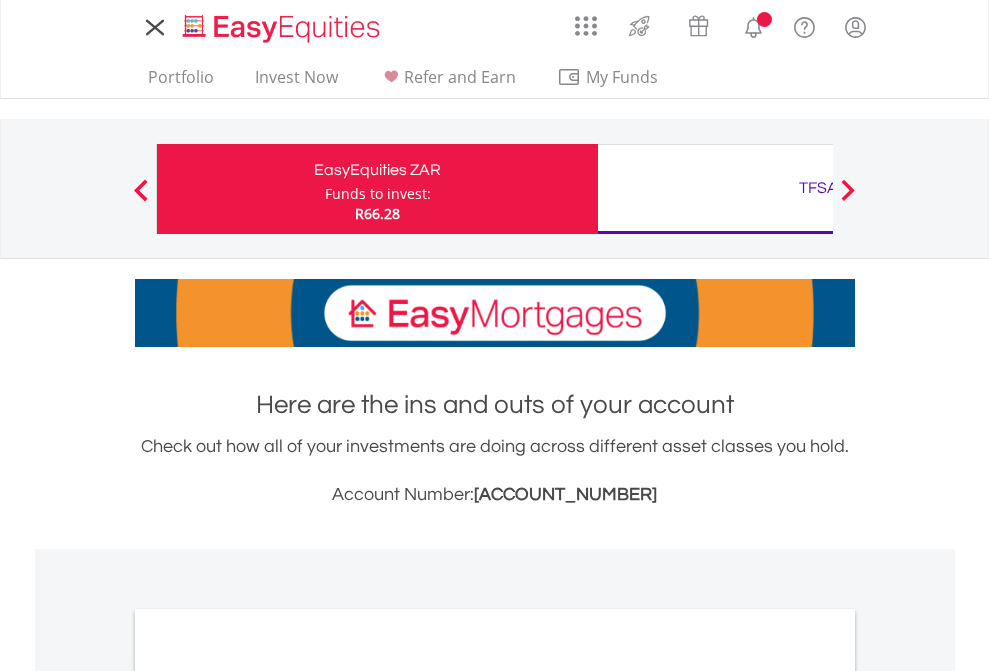 scroll, scrollTop: 0, scrollLeft: 0, axis: both 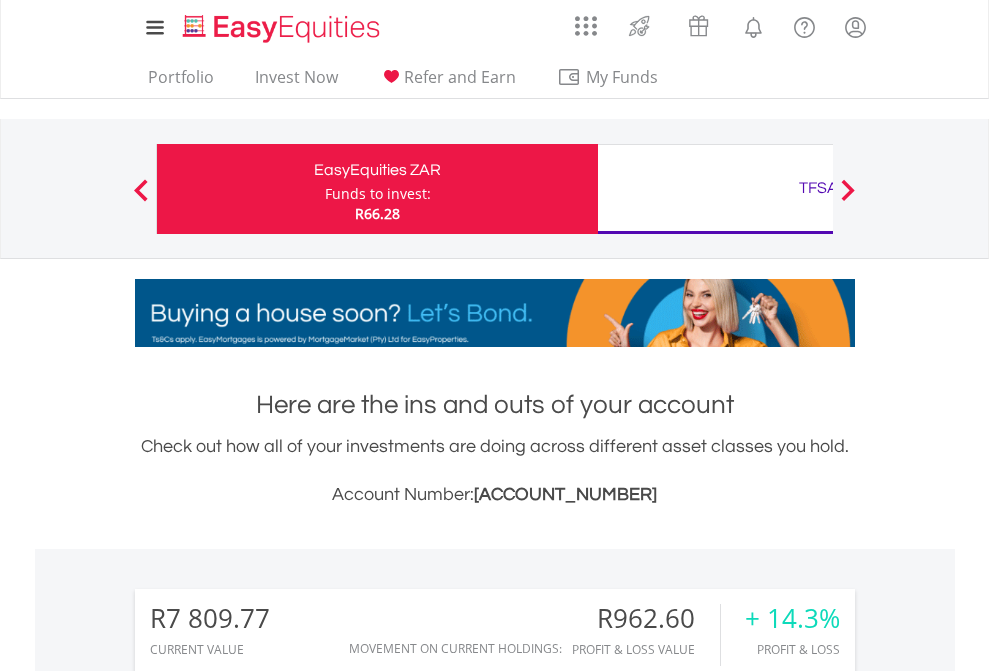 click on "Funds to invest:" at bounding box center (378, 194) 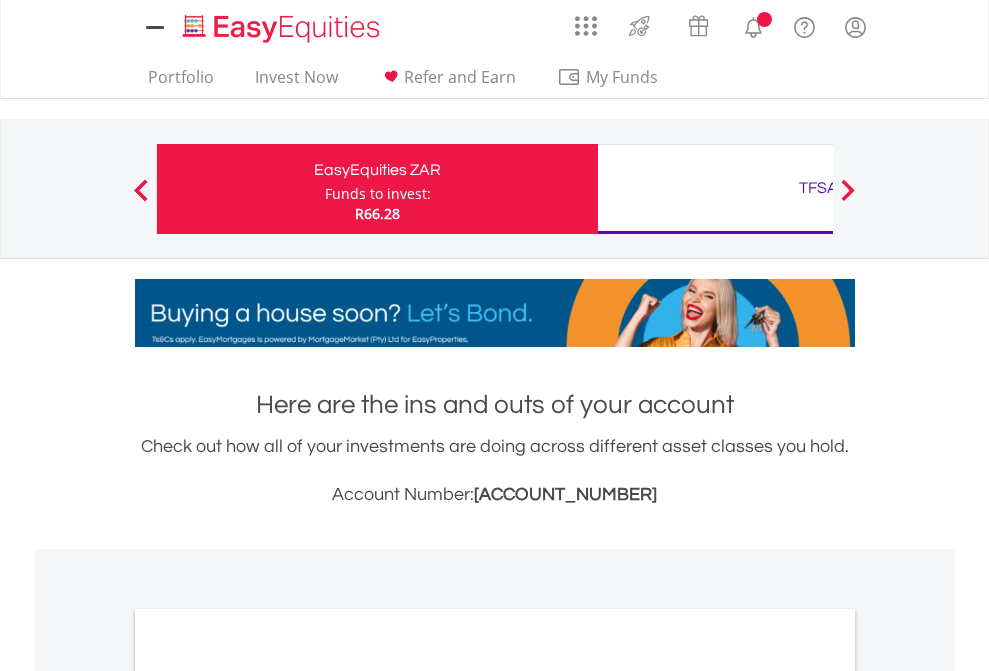 scroll, scrollTop: 0, scrollLeft: 0, axis: both 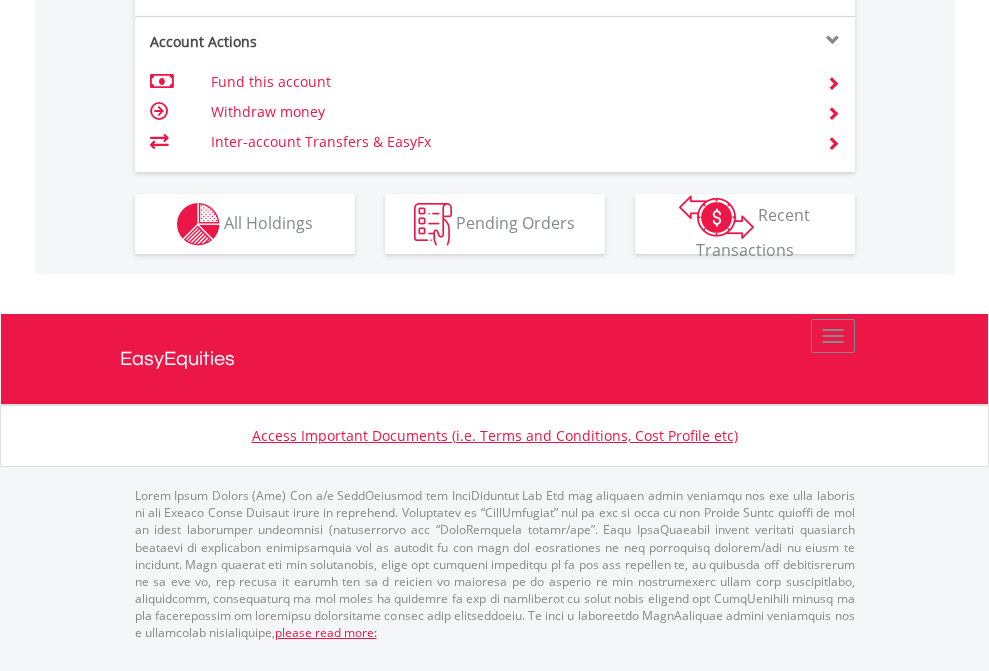 click on "Investment types" at bounding box center [706, -337] 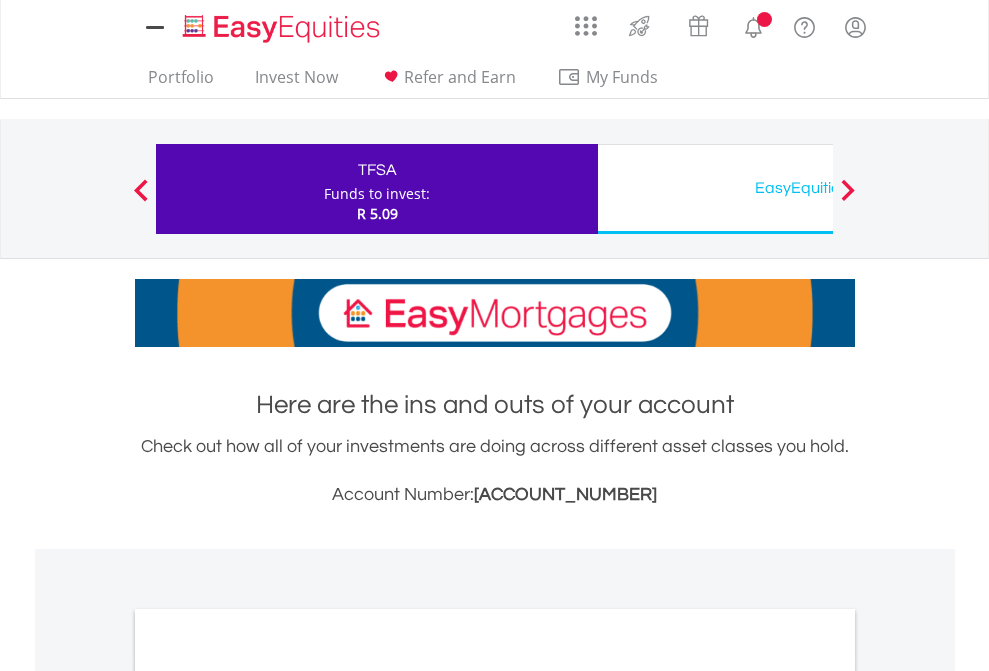 scroll, scrollTop: 0, scrollLeft: 0, axis: both 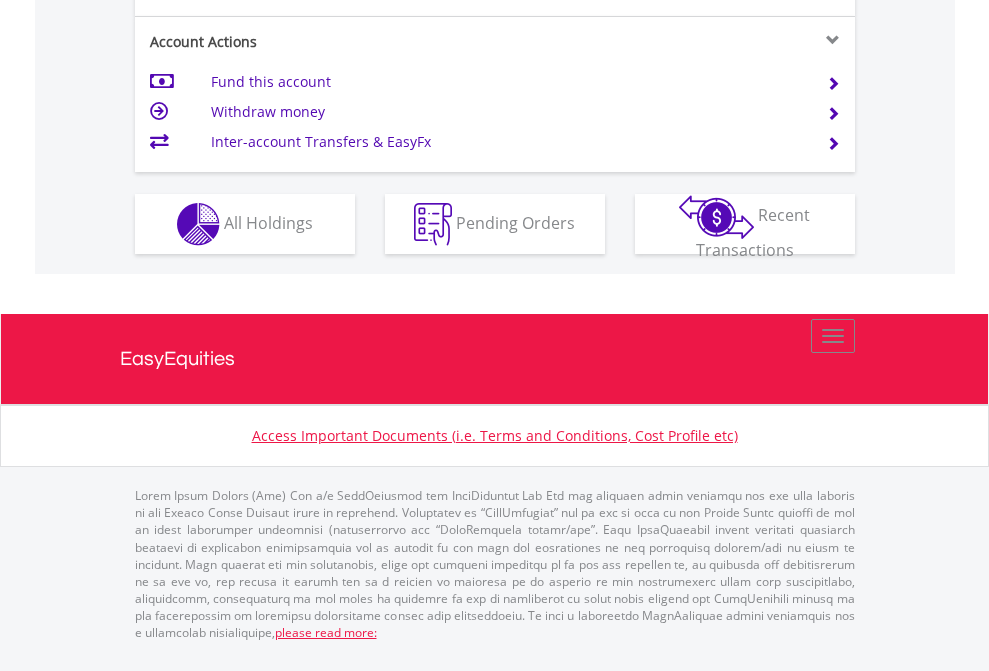 click on "Investment types" at bounding box center [706, -337] 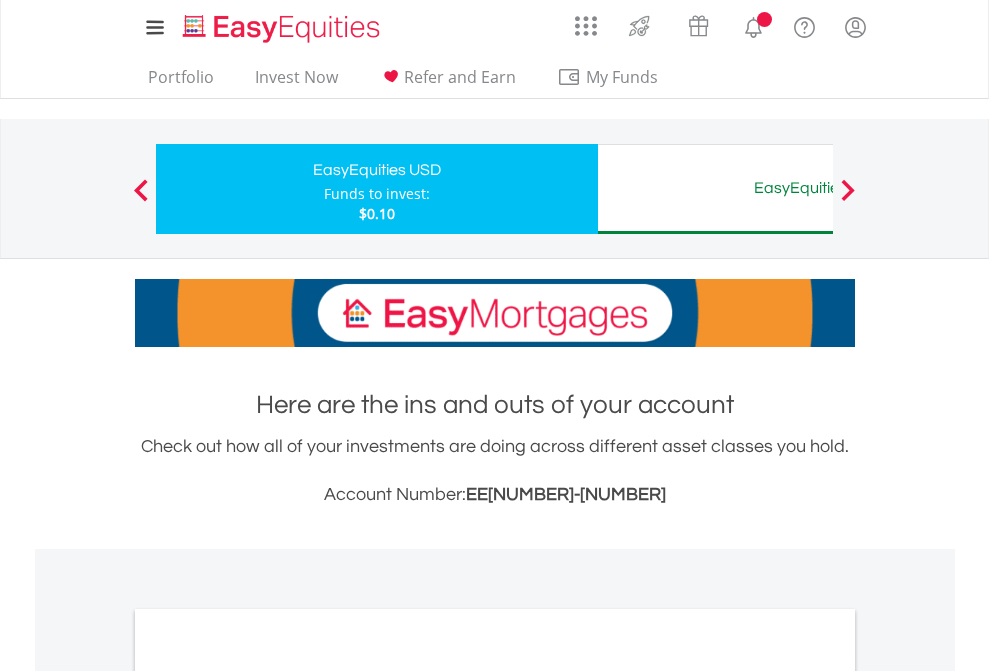 scroll, scrollTop: 0, scrollLeft: 0, axis: both 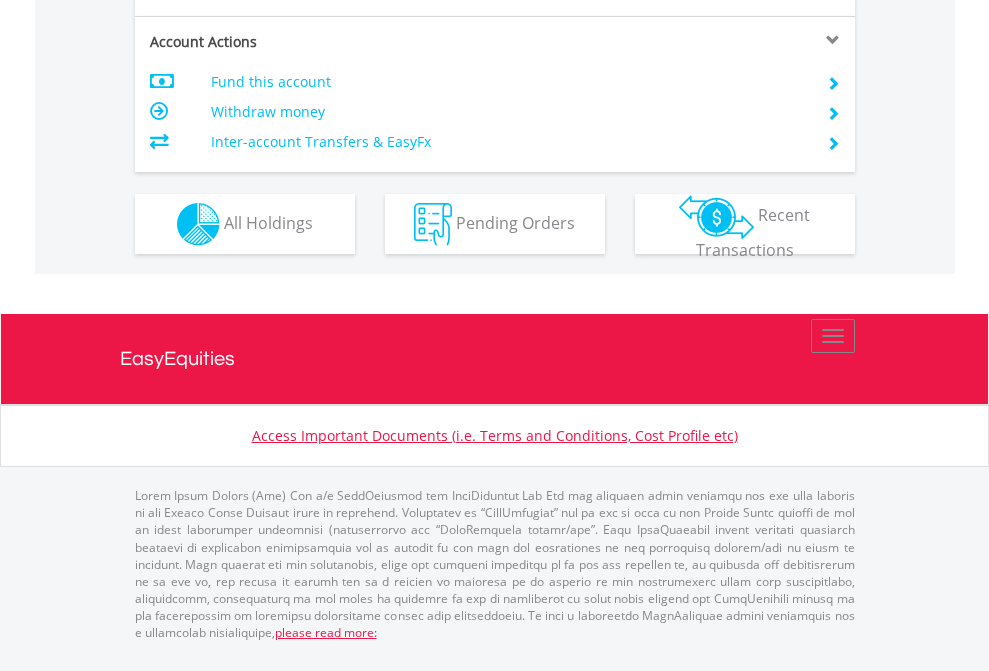 click on "Investment types" at bounding box center (706, -337) 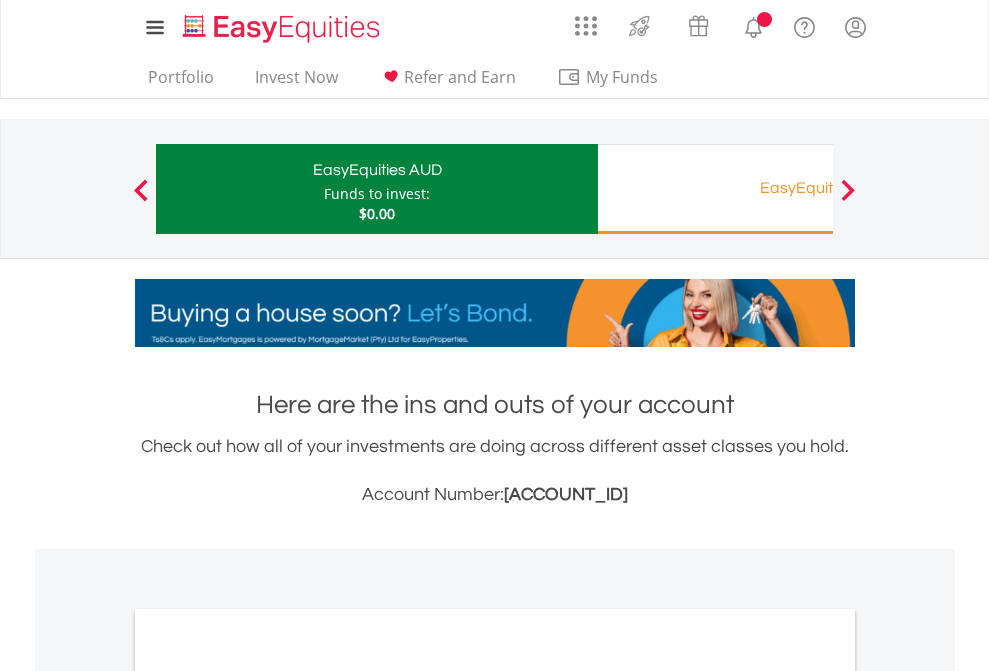 scroll, scrollTop: 0, scrollLeft: 0, axis: both 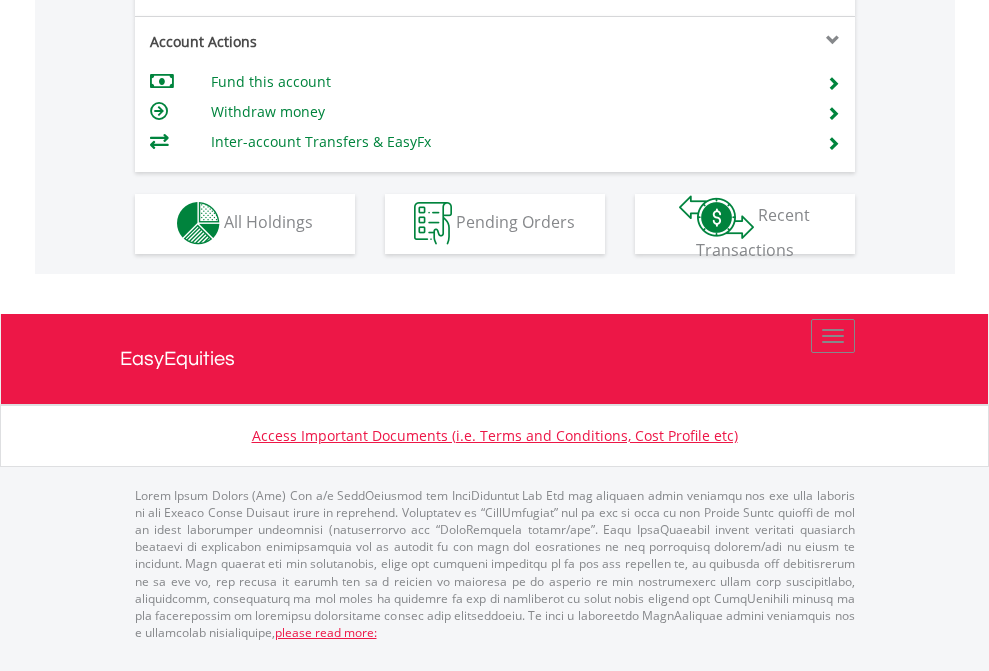 click on "Investment types" at bounding box center (706, -353) 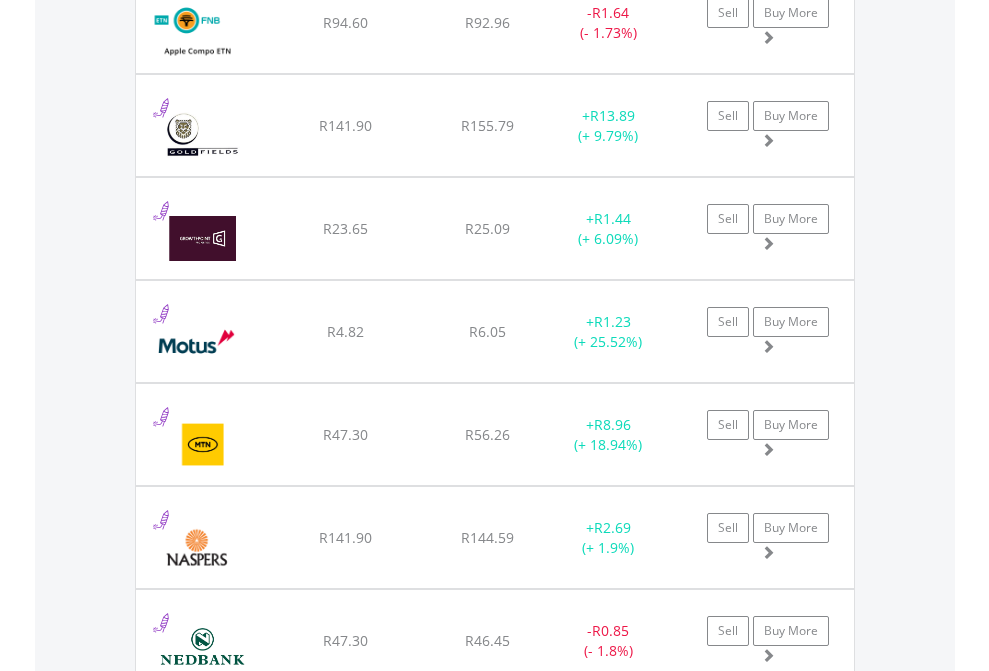 scroll, scrollTop: 2385, scrollLeft: 0, axis: vertical 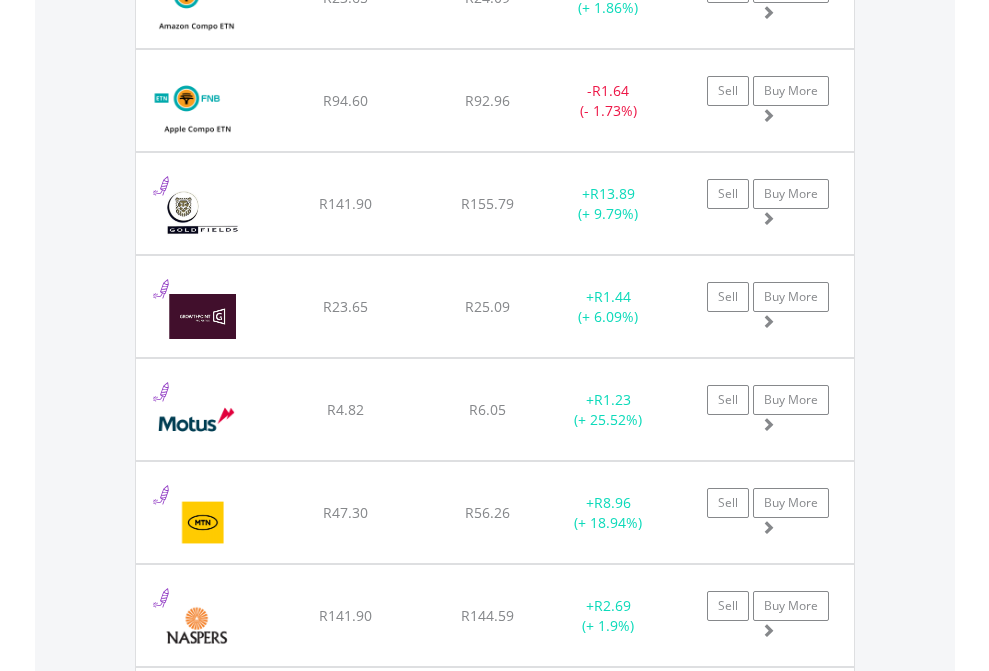 click on "TFSA" at bounding box center [818, -2197] 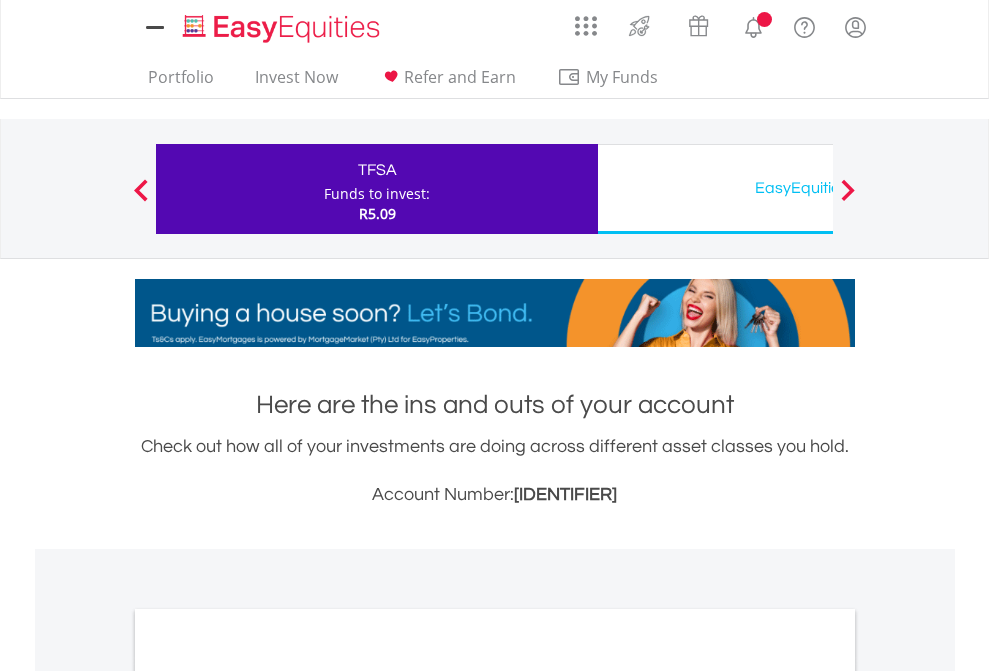 click on "﻿
Distribution
Current Value
Show All
Go to  Invest Now  to diversify your investment types.
Investment types
Manager" at bounding box center (0, 0) 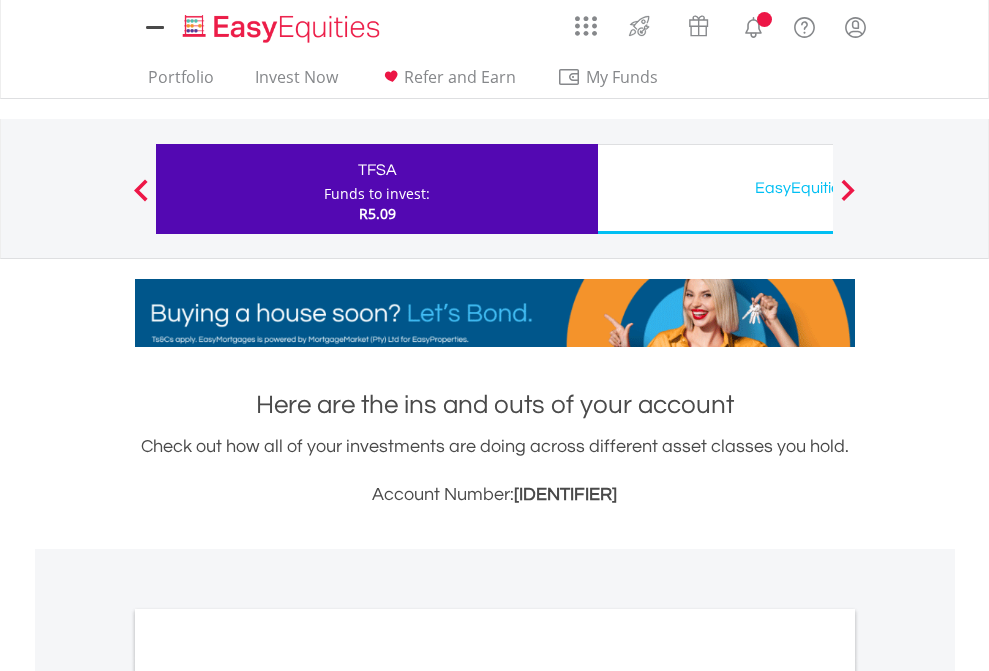 scroll, scrollTop: 1202, scrollLeft: 0, axis: vertical 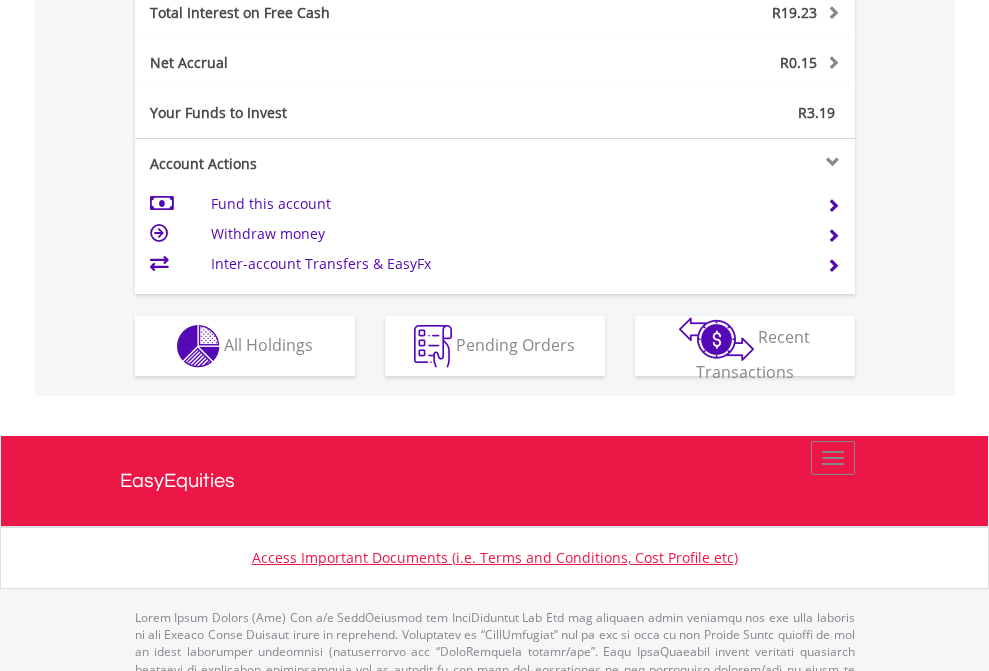 click on "EasyEquities USD" at bounding box center [818, -1014] 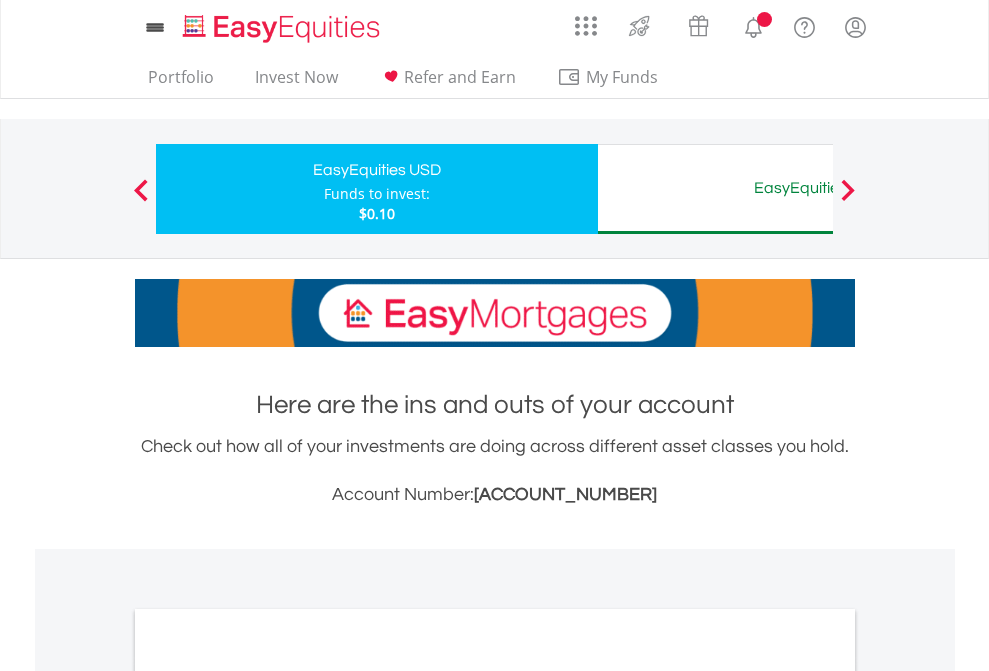 scroll, scrollTop: 0, scrollLeft: 0, axis: both 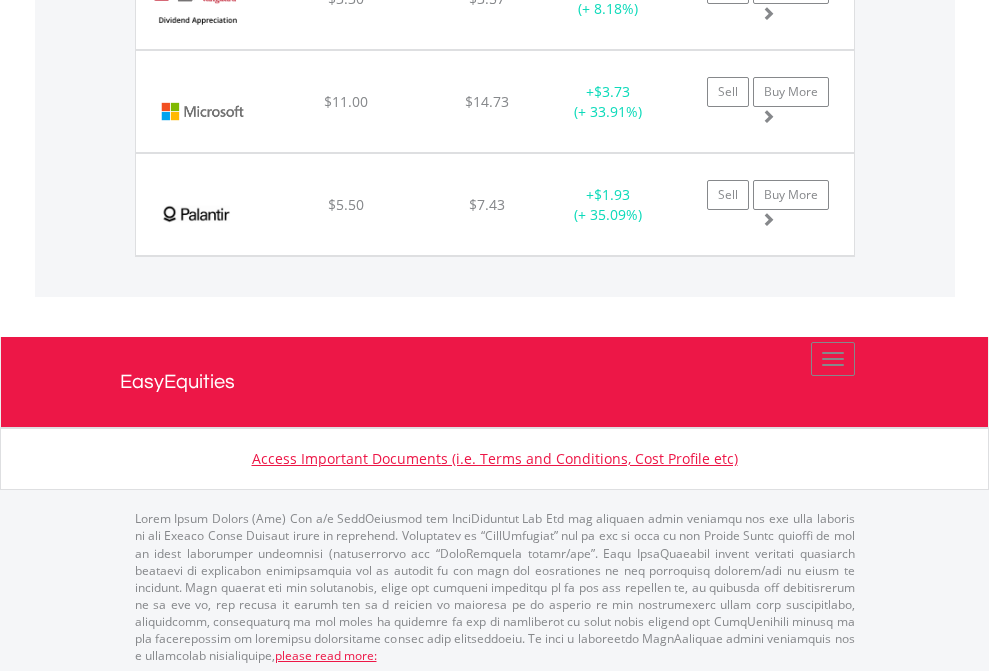click on "EasyEquities AUD" at bounding box center [818, -2076] 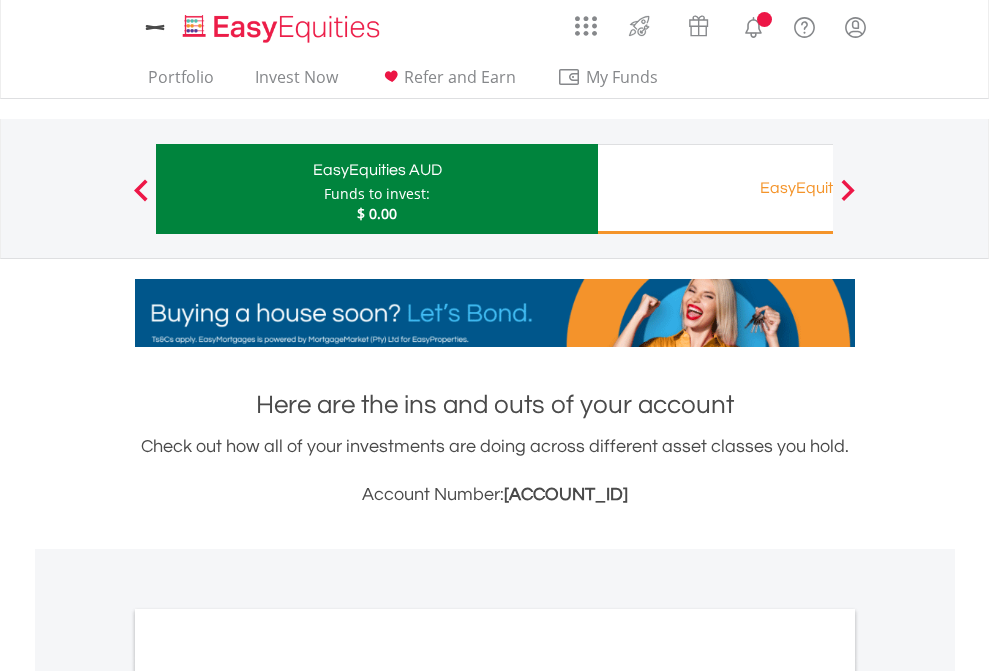 click on "All Holdings" at bounding box center [268, 1096] 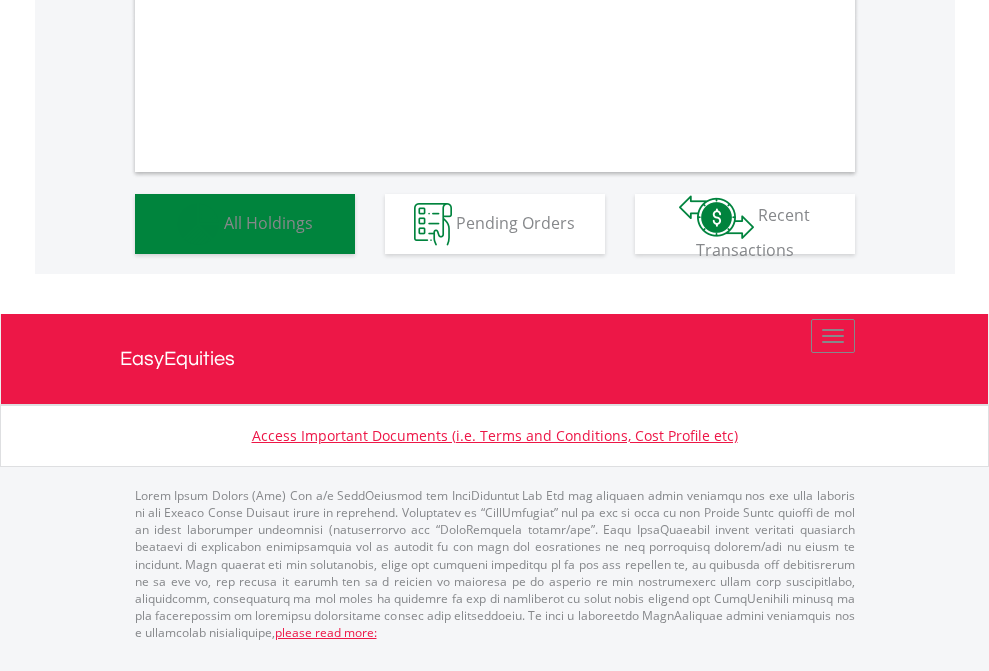 scroll, scrollTop: 1202, scrollLeft: 0, axis: vertical 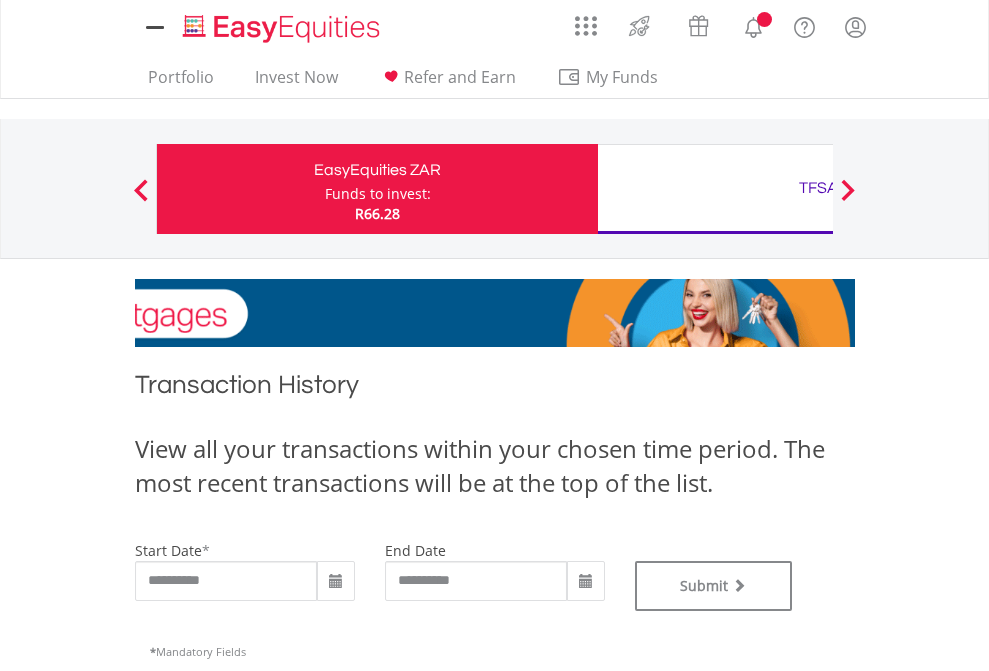 type on "**********" 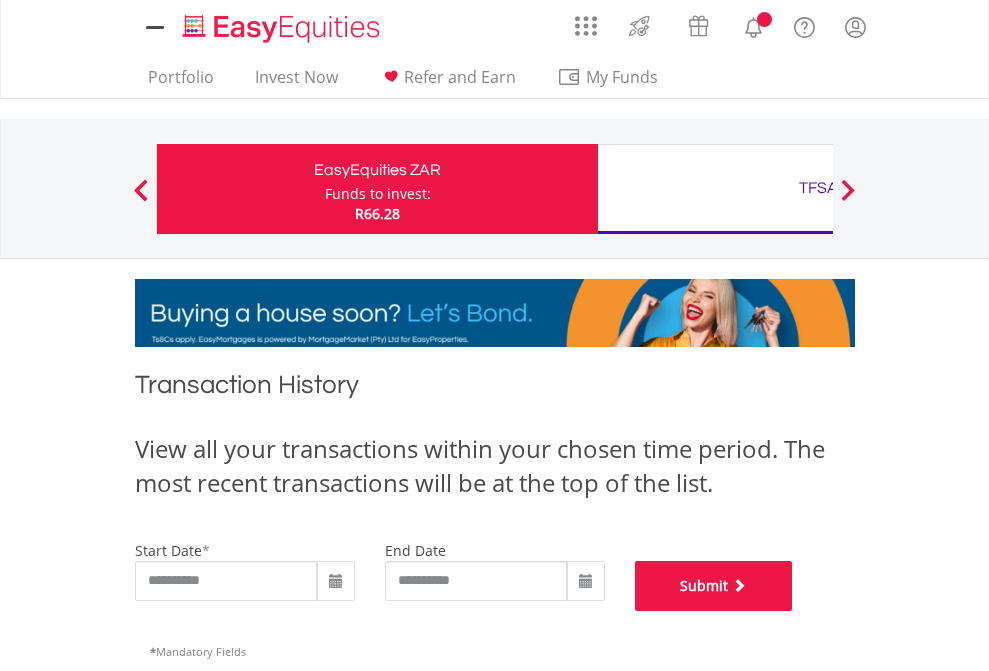 click on "Submit" at bounding box center (714, 586) 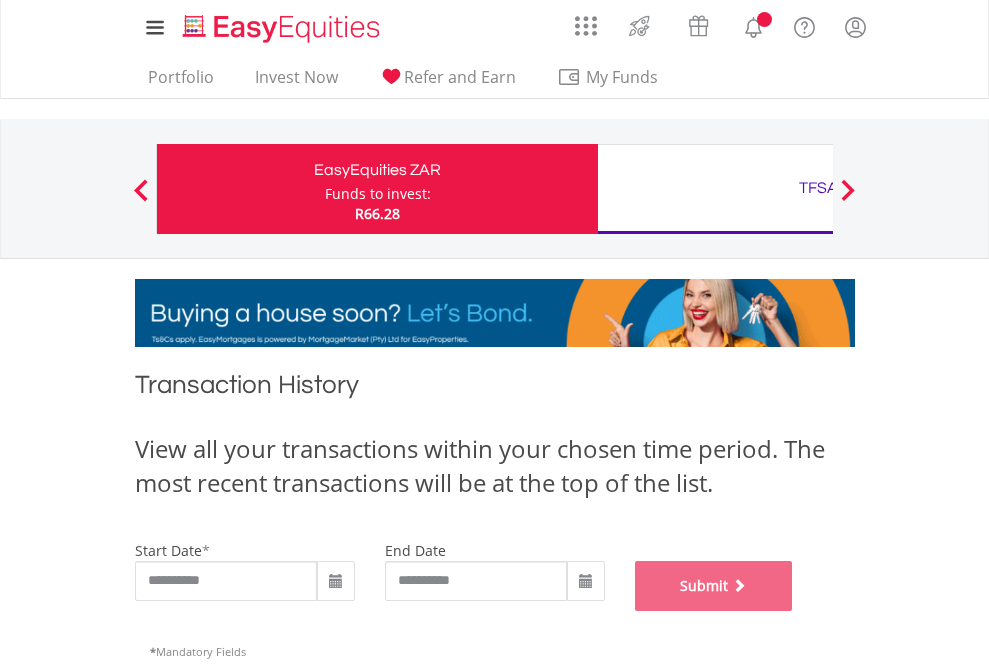 scroll, scrollTop: 811, scrollLeft: 0, axis: vertical 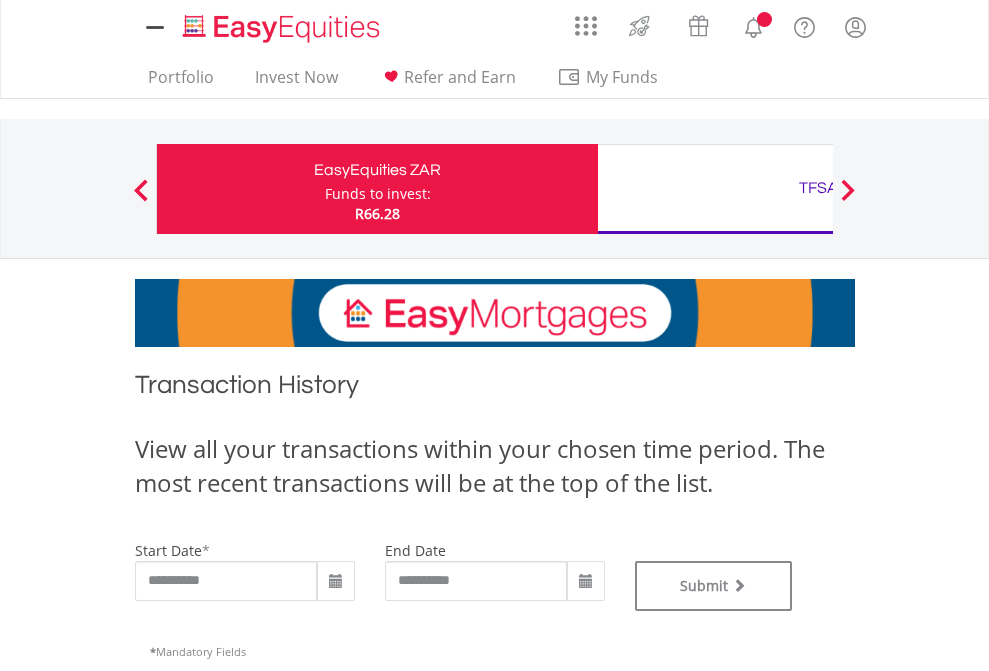 click on "TFSA" at bounding box center [818, 188] 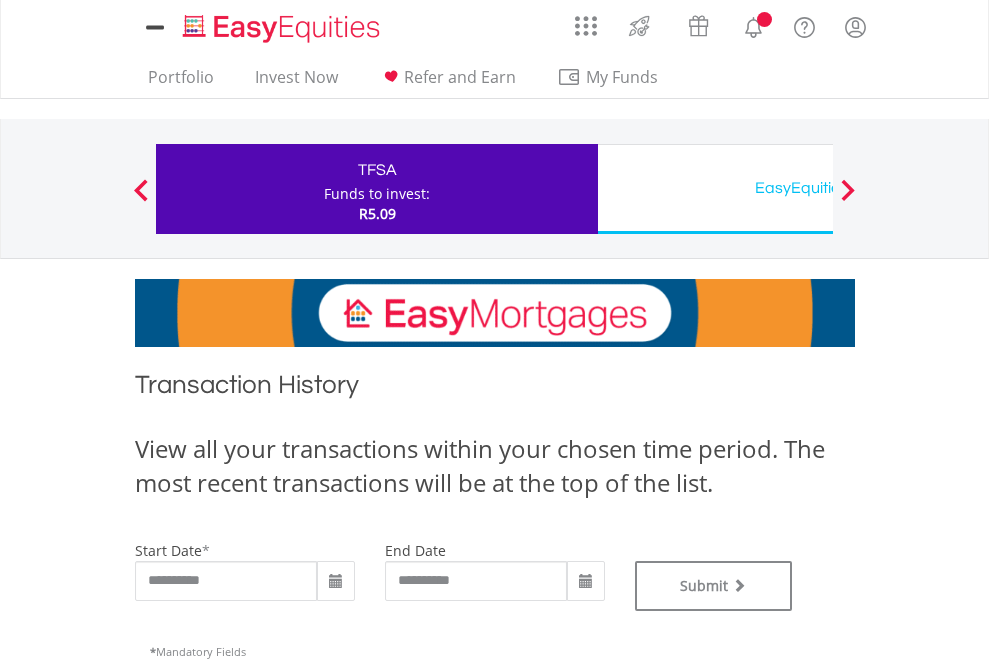 type on "**********" 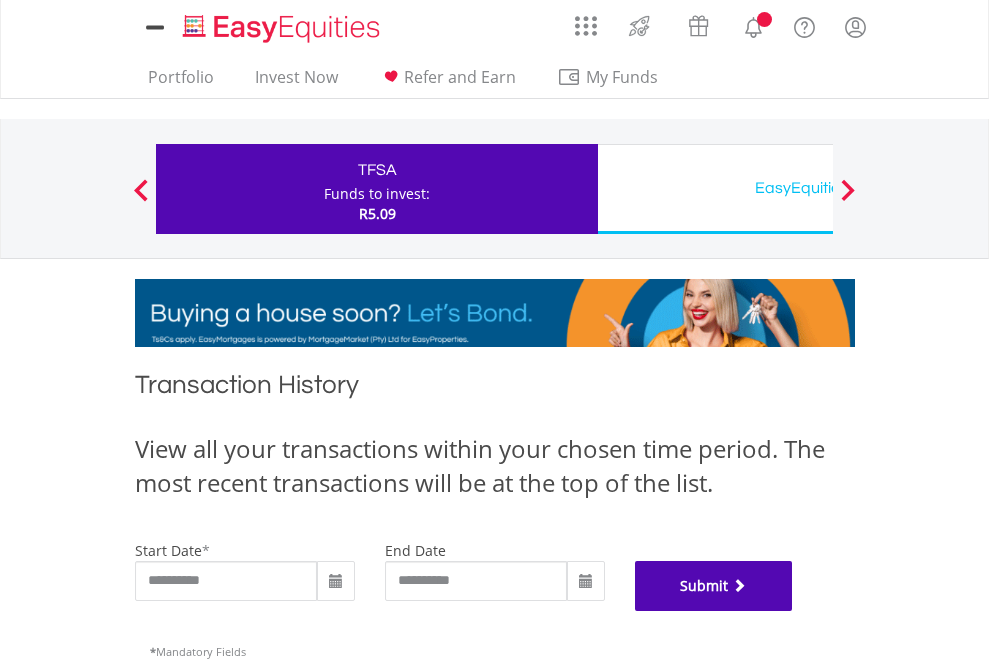 click on "Submit" at bounding box center (714, 586) 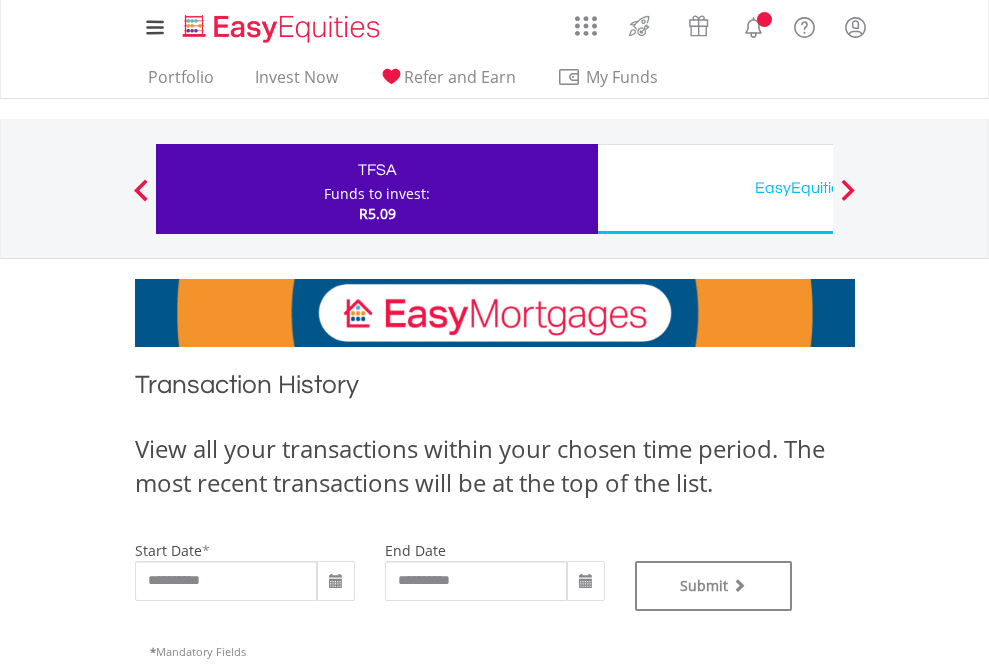 scroll, scrollTop: 0, scrollLeft: 0, axis: both 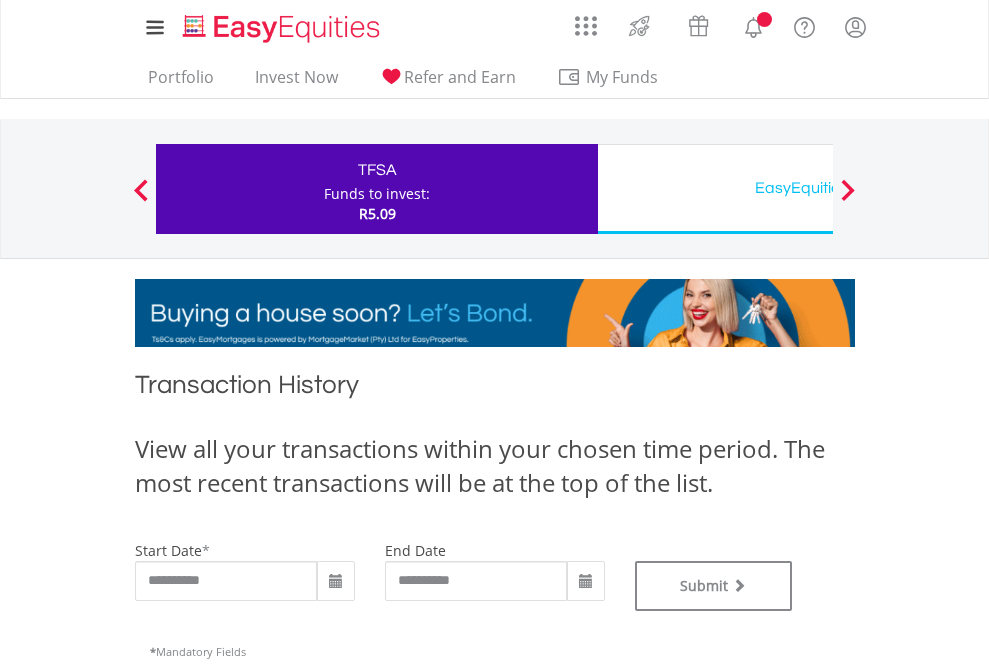 click on "EasyEquities USD" at bounding box center (818, 188) 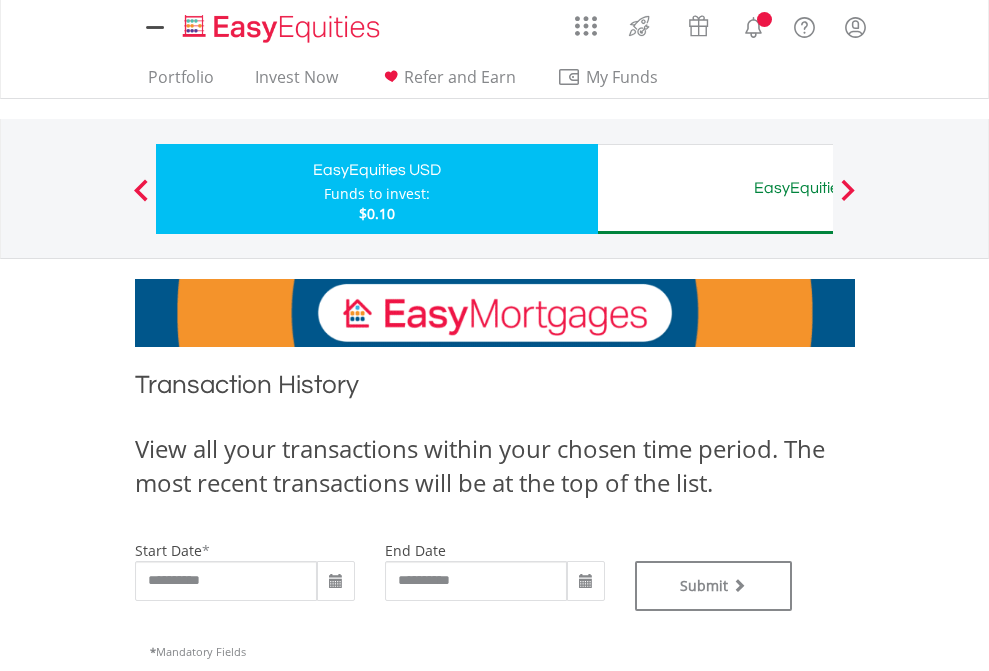 scroll, scrollTop: 0, scrollLeft: 0, axis: both 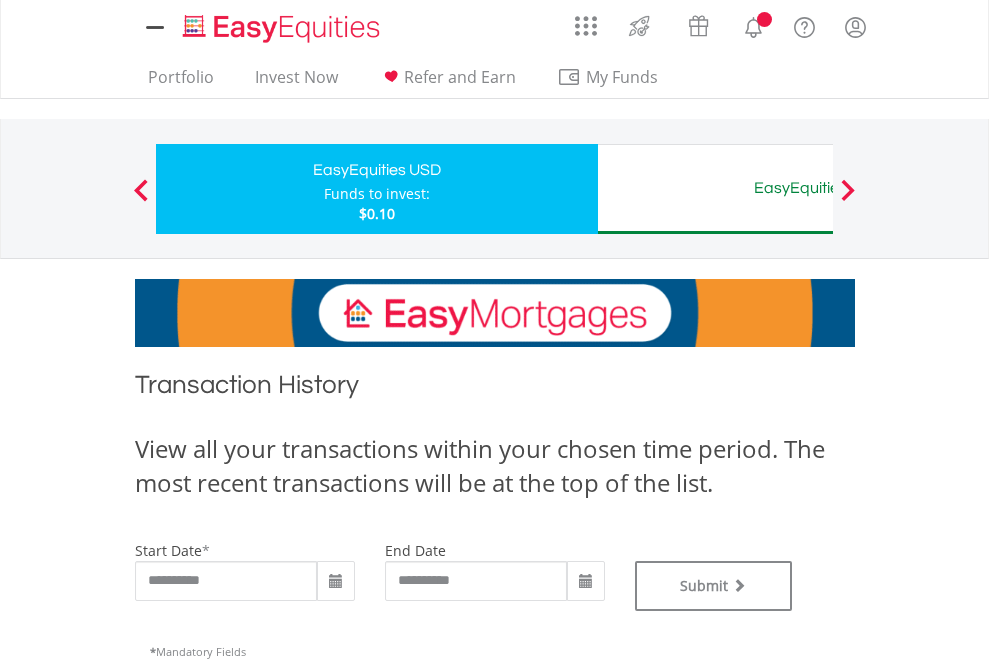 type on "**********" 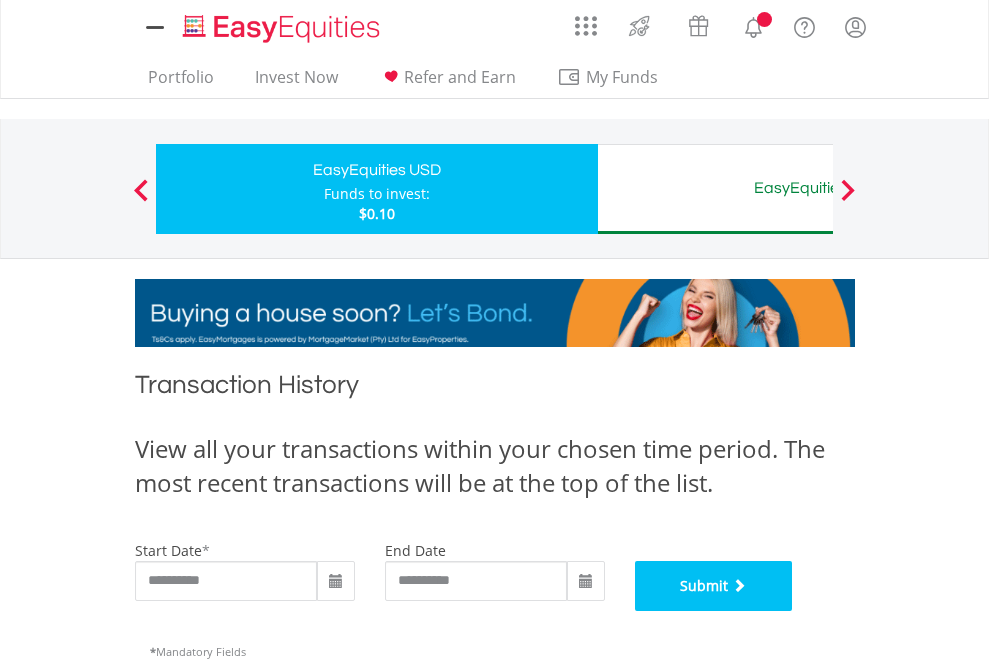 click on "Submit" at bounding box center [714, 586] 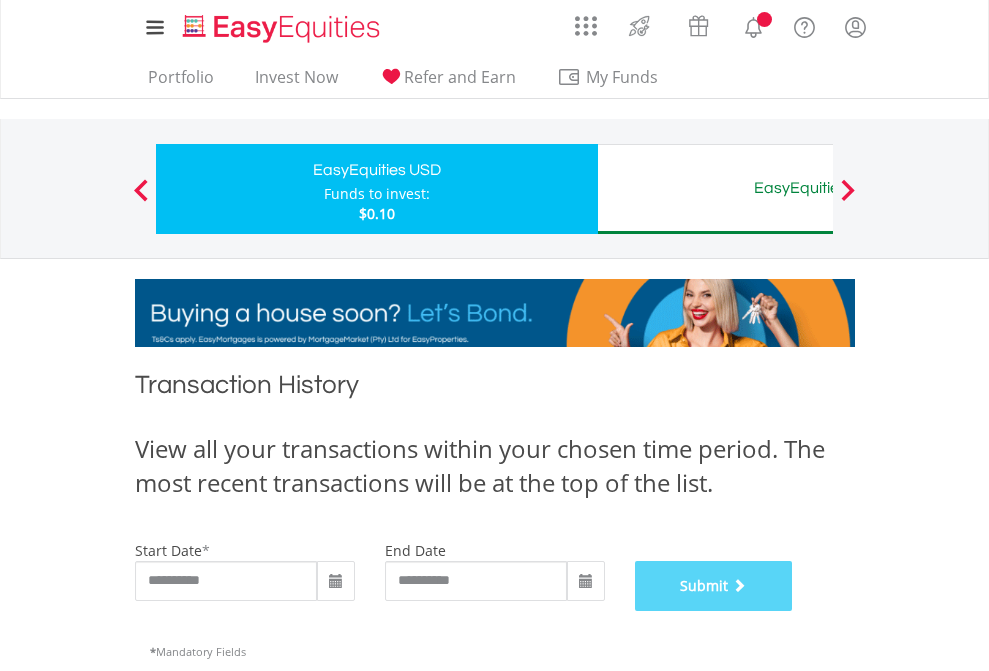 scroll, scrollTop: 811, scrollLeft: 0, axis: vertical 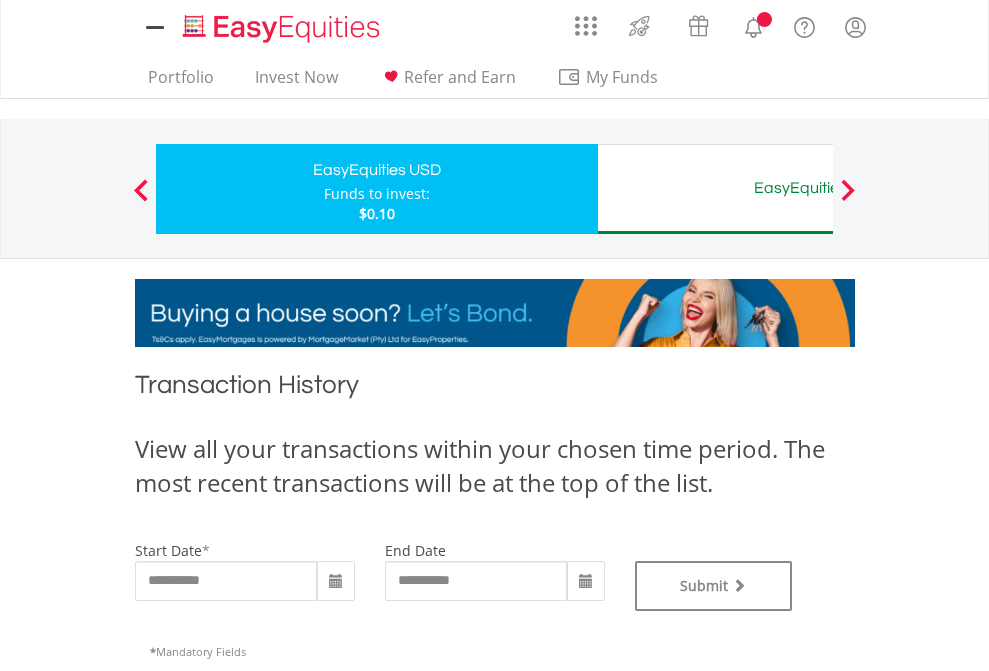 click on "EasyEquities AUD" at bounding box center [818, 188] 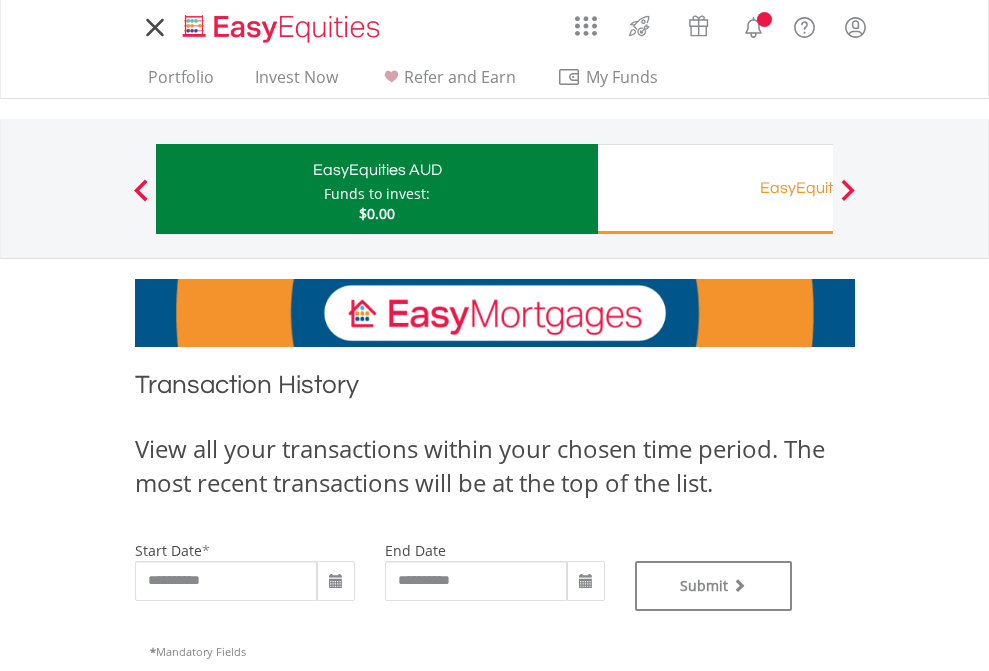 scroll, scrollTop: 0, scrollLeft: 0, axis: both 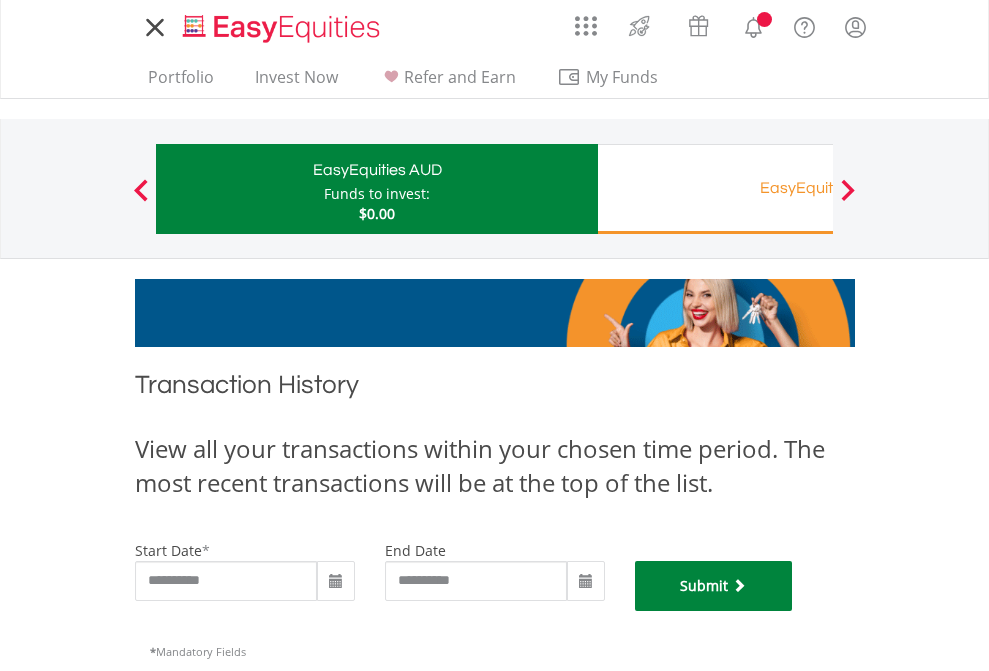 click on "Submit" at bounding box center (714, 586) 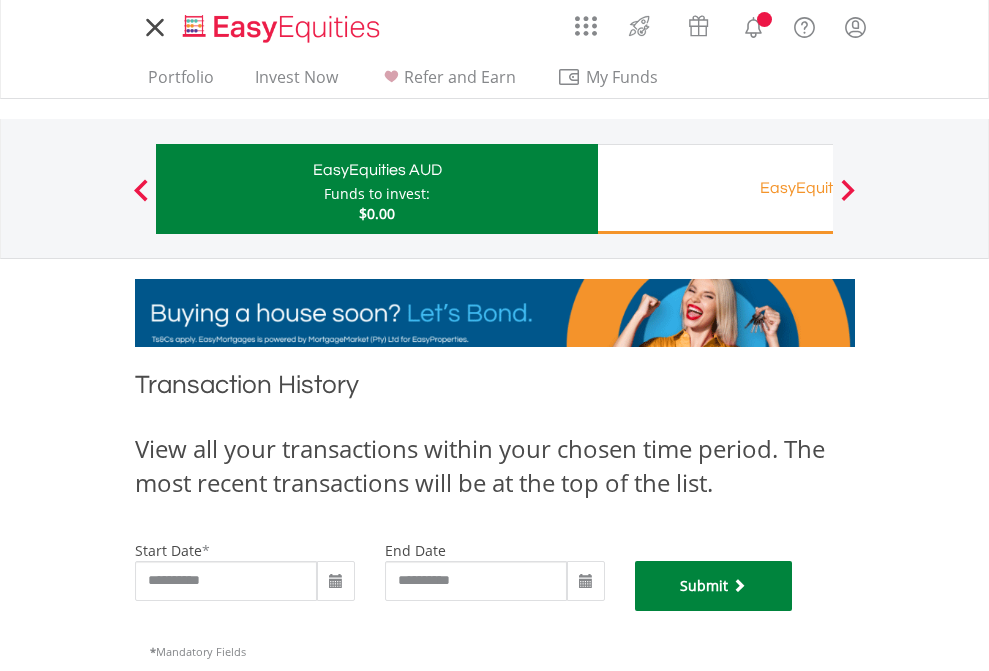 scroll, scrollTop: 811, scrollLeft: 0, axis: vertical 